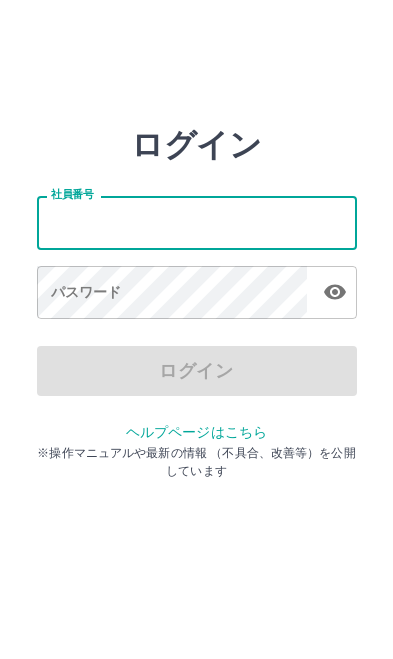 scroll, scrollTop: 0, scrollLeft: 0, axis: both 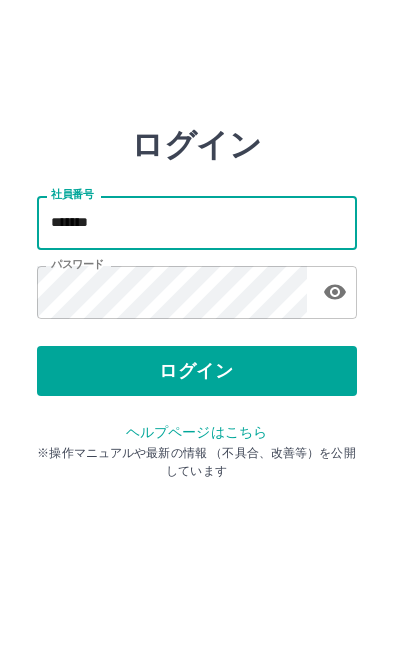 click on "ログイン" at bounding box center (197, 371) 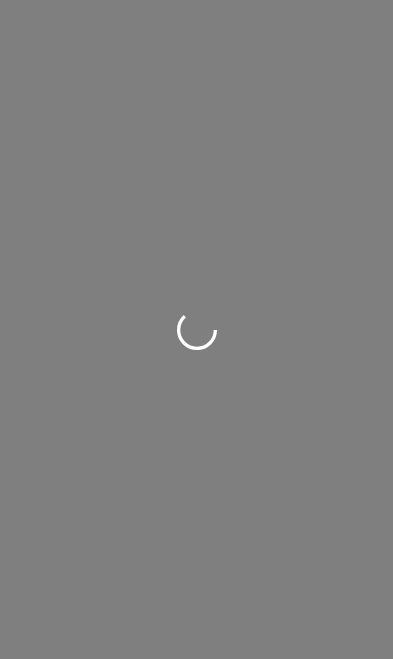 scroll, scrollTop: 0, scrollLeft: 0, axis: both 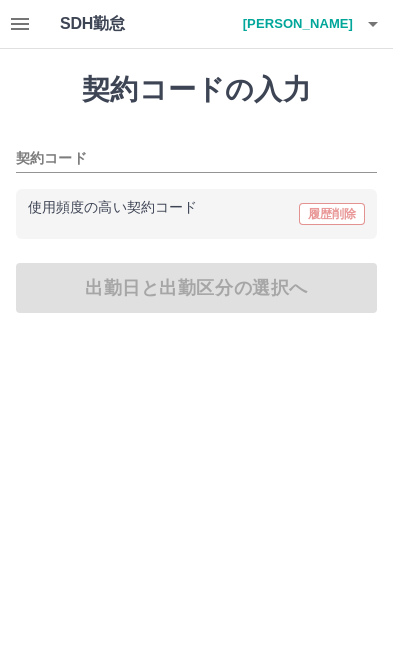 click at bounding box center [373, 24] 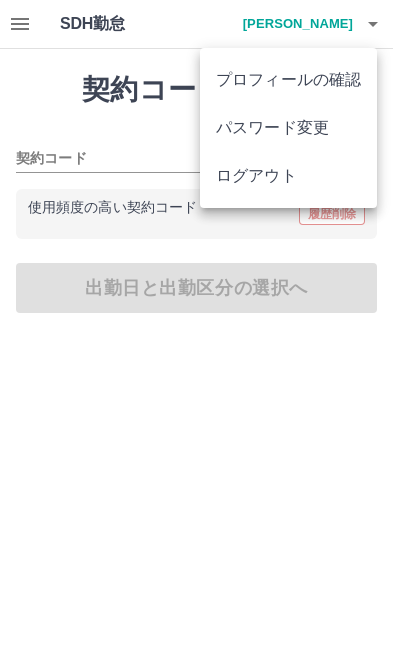 click at bounding box center (196, 329) 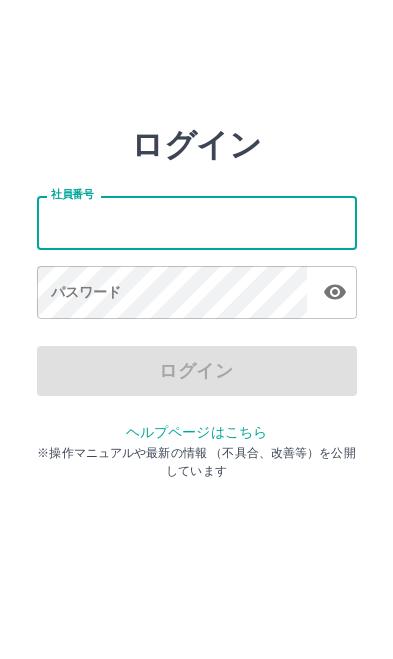 scroll, scrollTop: 0, scrollLeft: 0, axis: both 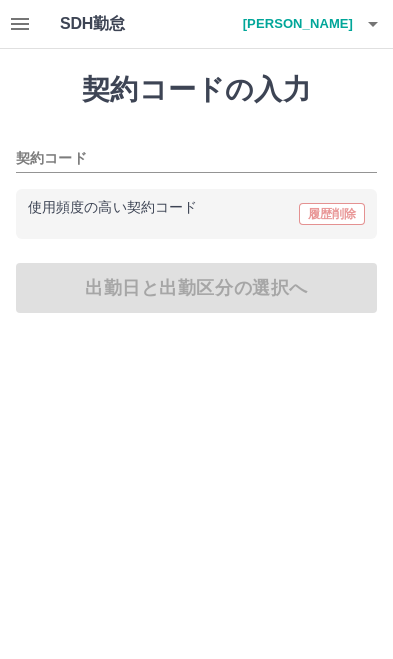 click on "契約コード" at bounding box center (196, 152) 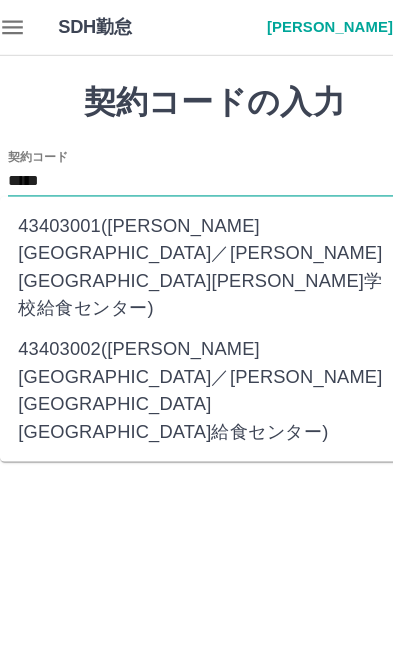 click on "43403002  ( 高島市 ／ 高島市安曇川学校給食センター )" at bounding box center [189, 342] 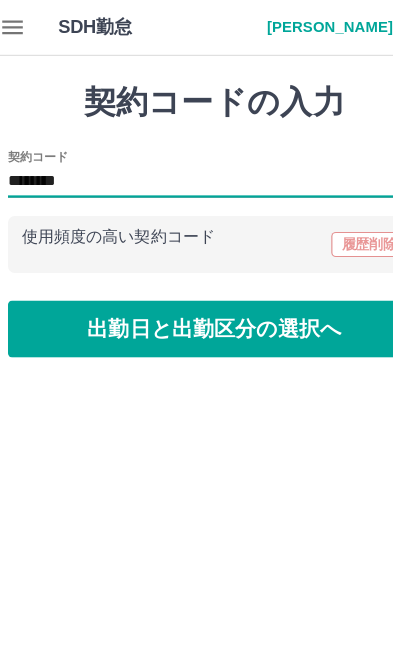 click on "出勤日と出勤区分の選択へ" at bounding box center [196, 288] 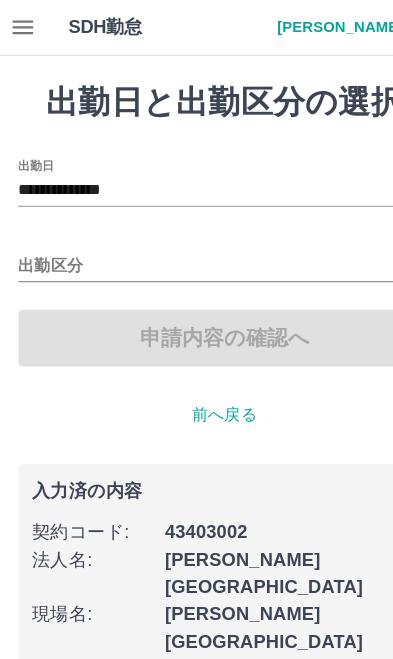 click on "[PERSON_NAME]" at bounding box center (293, 24) 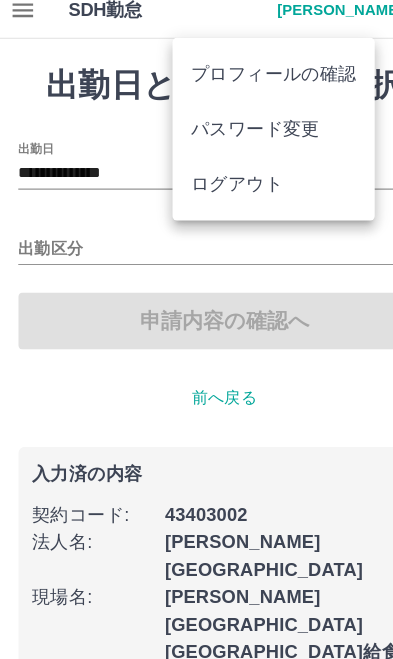 click on "プロフィールの確認" at bounding box center [239, 80] 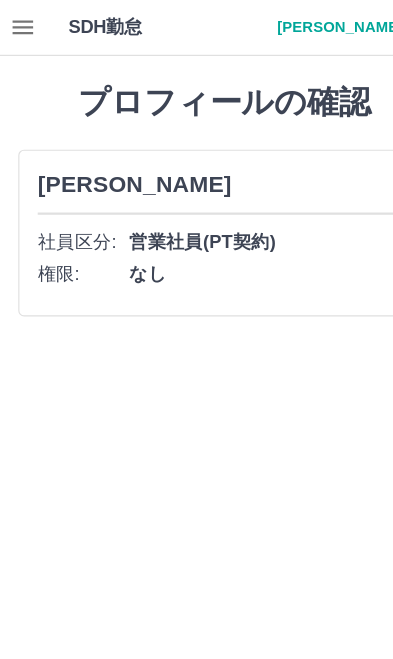 click on "SDH勤怠 平井　晴香 プロフィールの確認 平井　晴香 社員区分: 営業社員(PT契約) 権限: なし SDH勤怠" at bounding box center (196, 150) 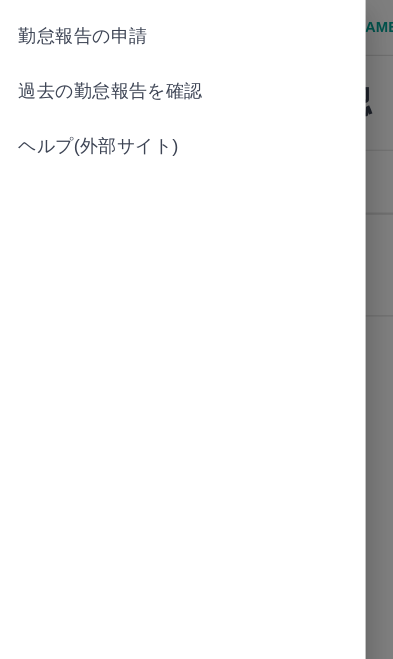 click on "勤怠報告の申請" at bounding box center (160, 32) 